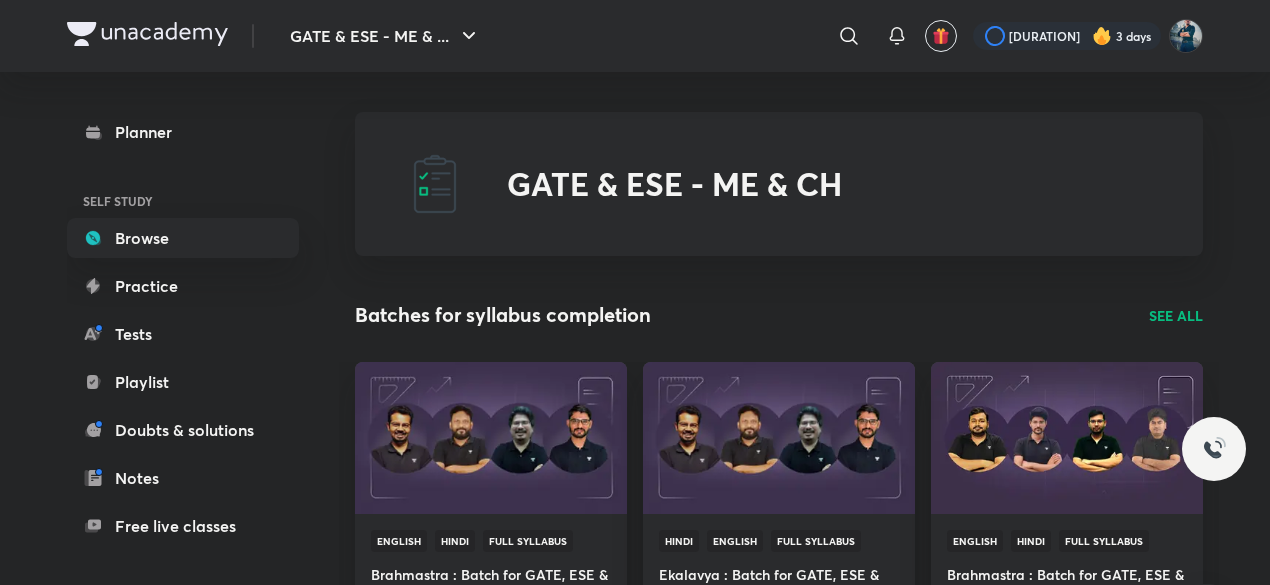 scroll, scrollTop: 0, scrollLeft: 0, axis: both 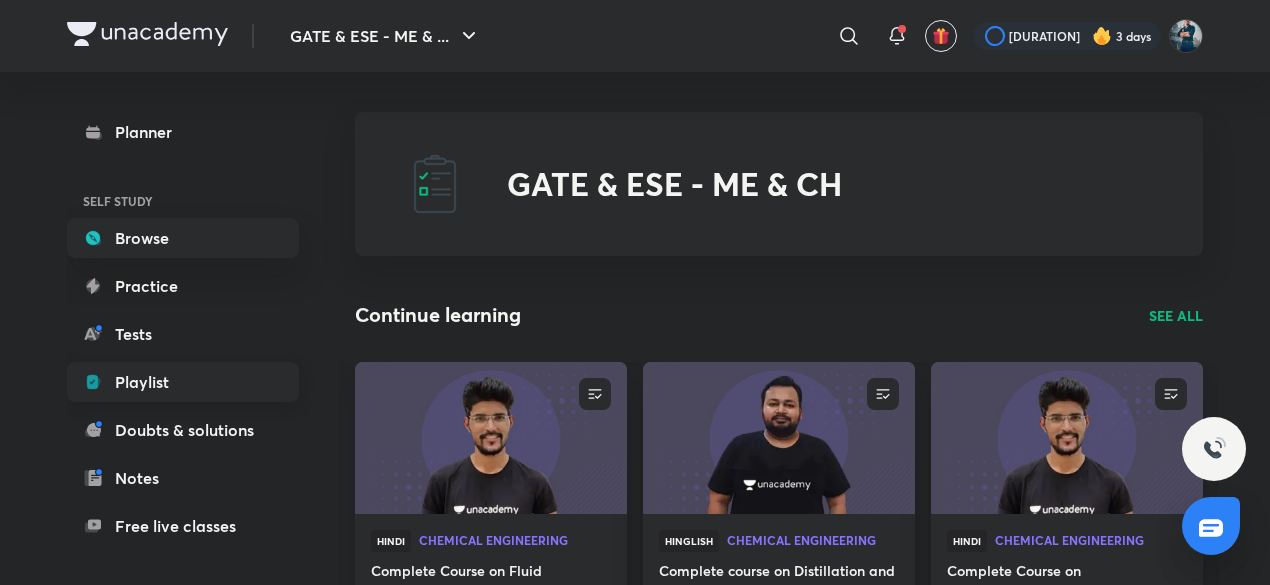 click on "Playlist" at bounding box center [183, 382] 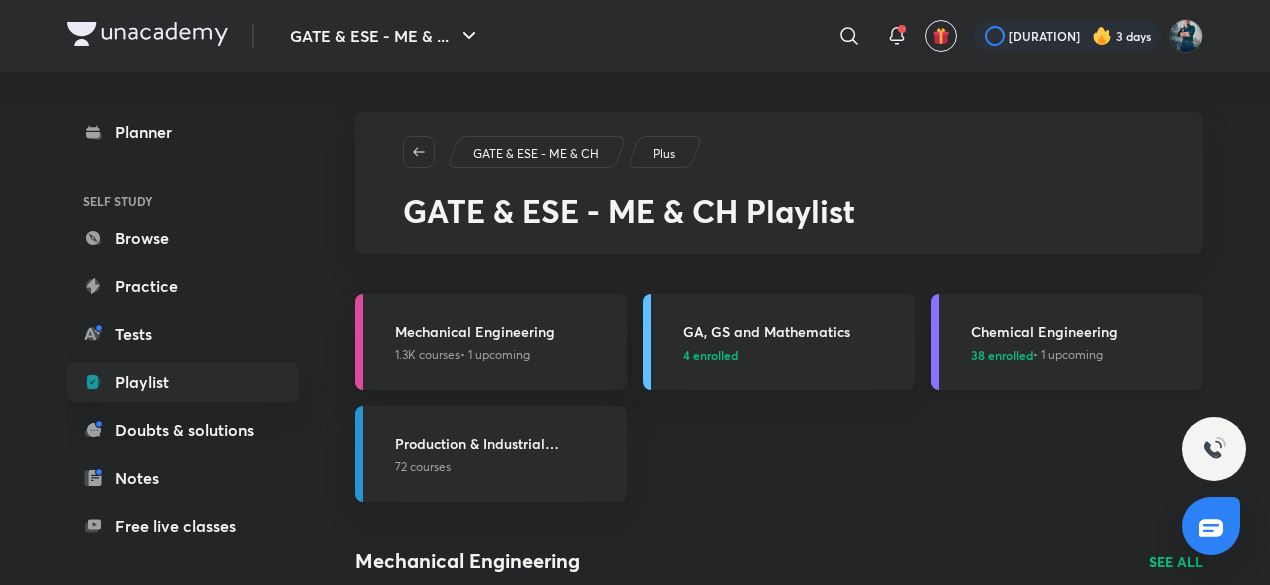 click on "Chemical Engineering" at bounding box center [1081, 331] 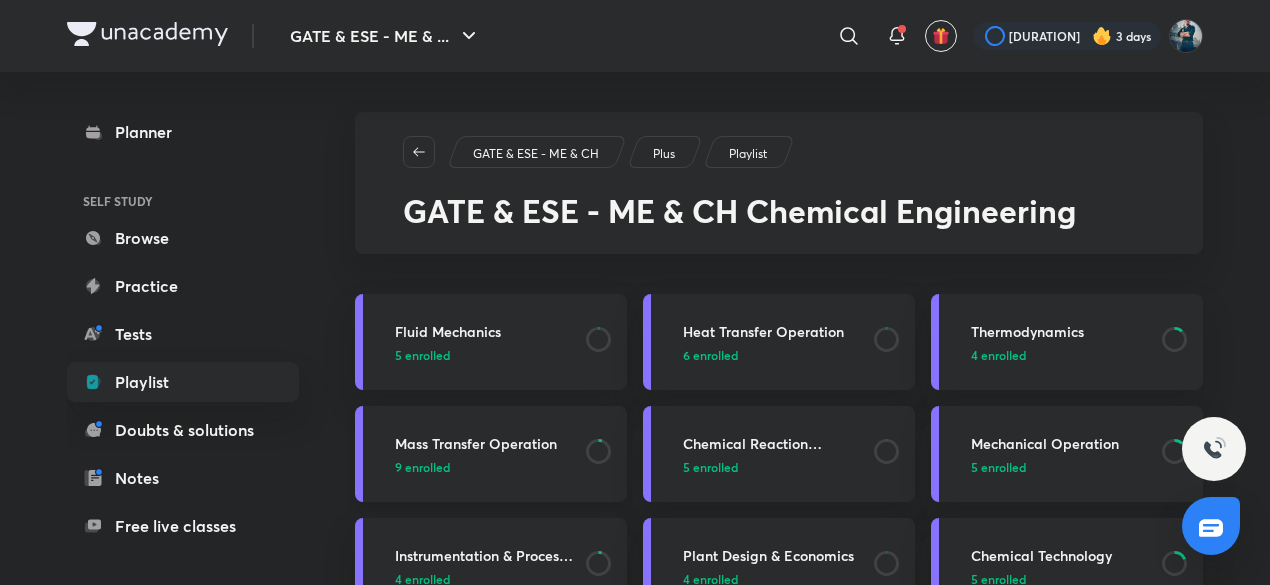 click on "Mass Transfer Operation" at bounding box center [484, 443] 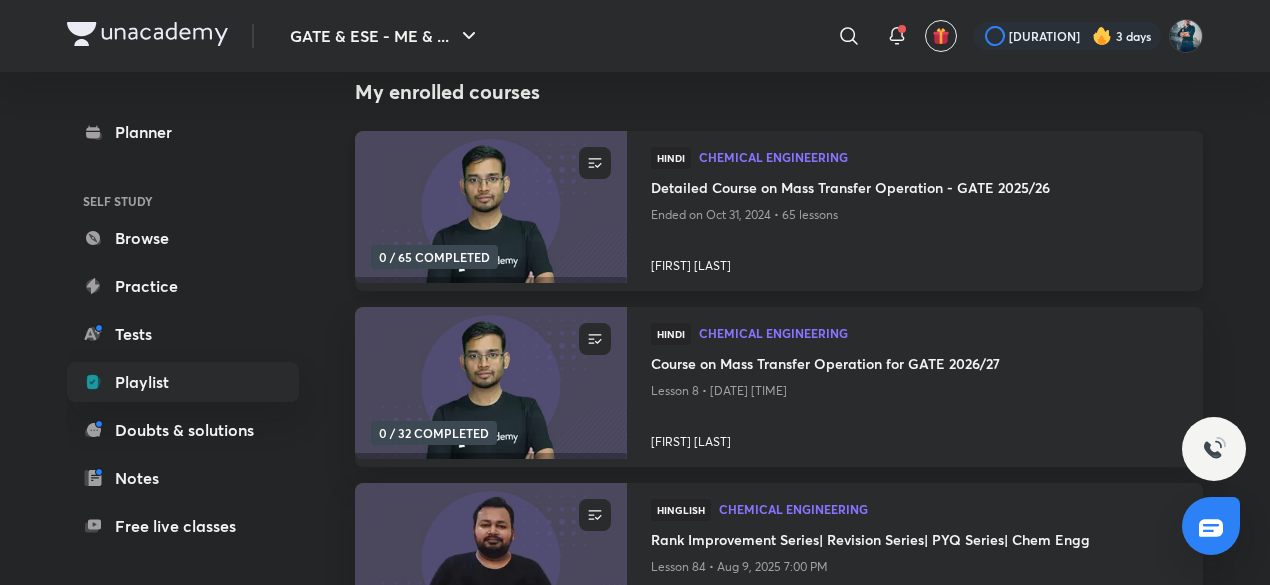 scroll, scrollTop: 214, scrollLeft: 0, axis: vertical 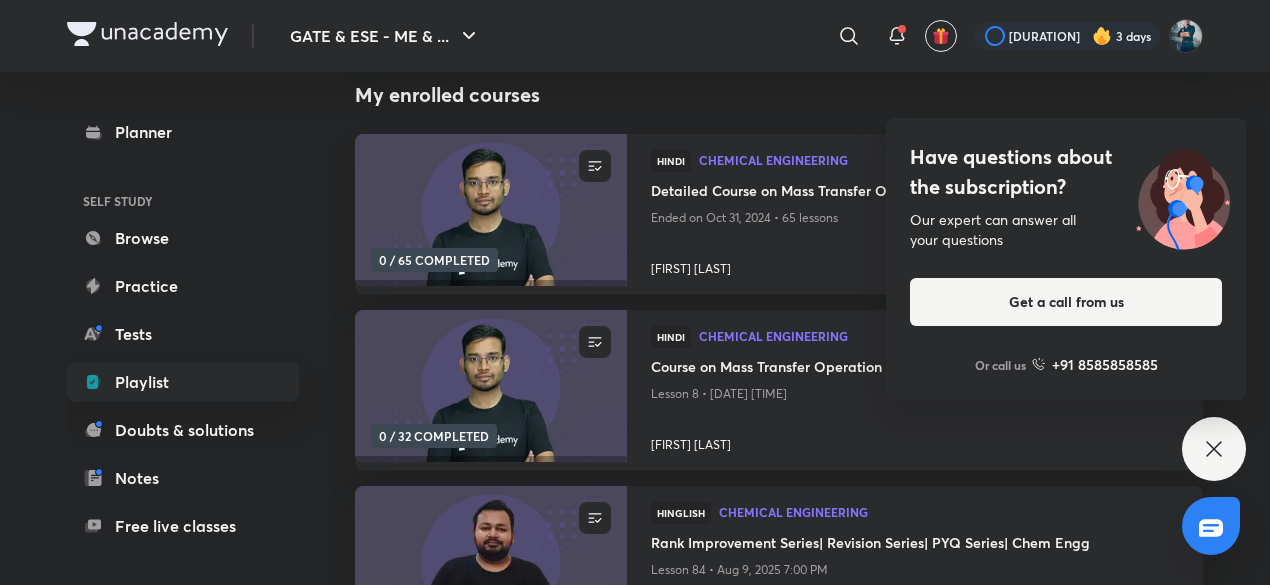click 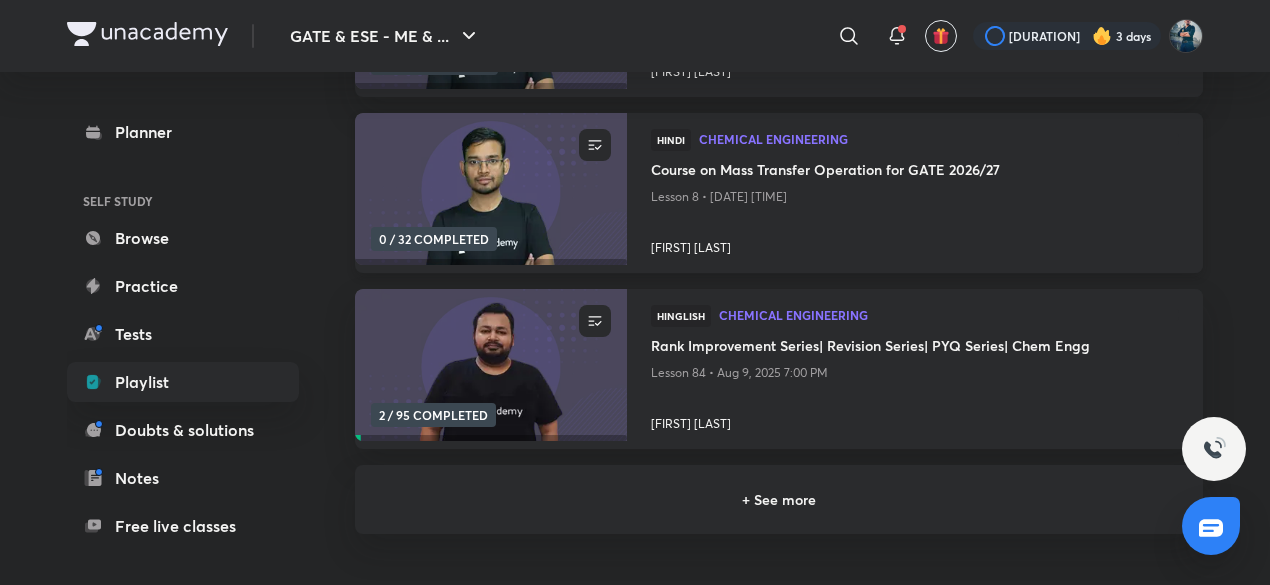 scroll, scrollTop: 413, scrollLeft: 0, axis: vertical 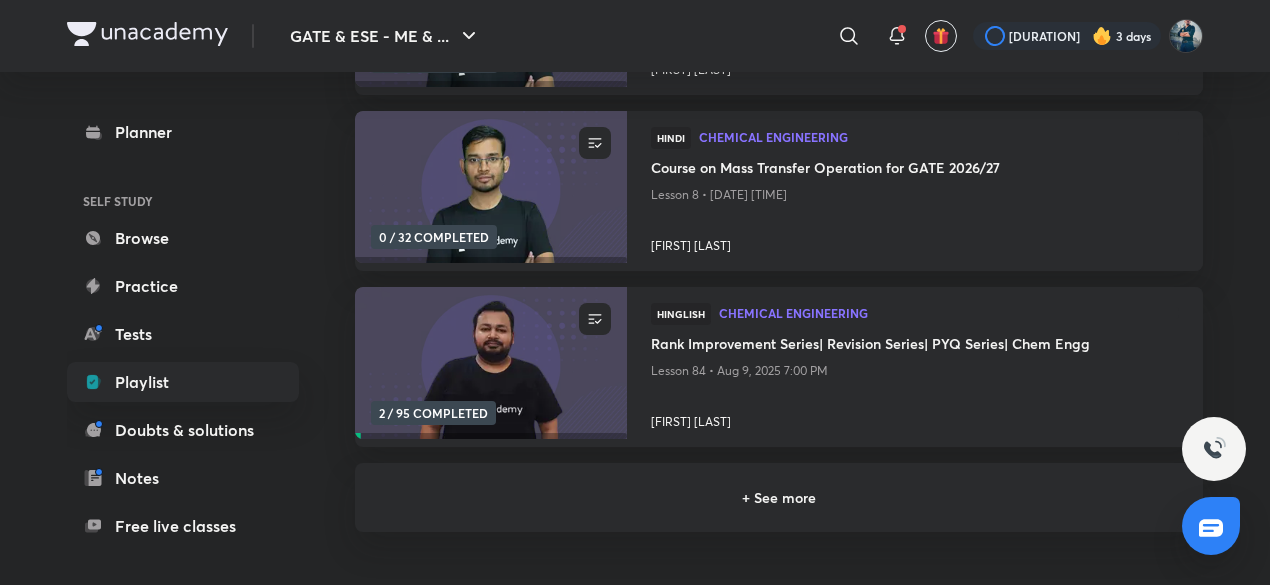 click on "+ See more" at bounding box center [779, 497] 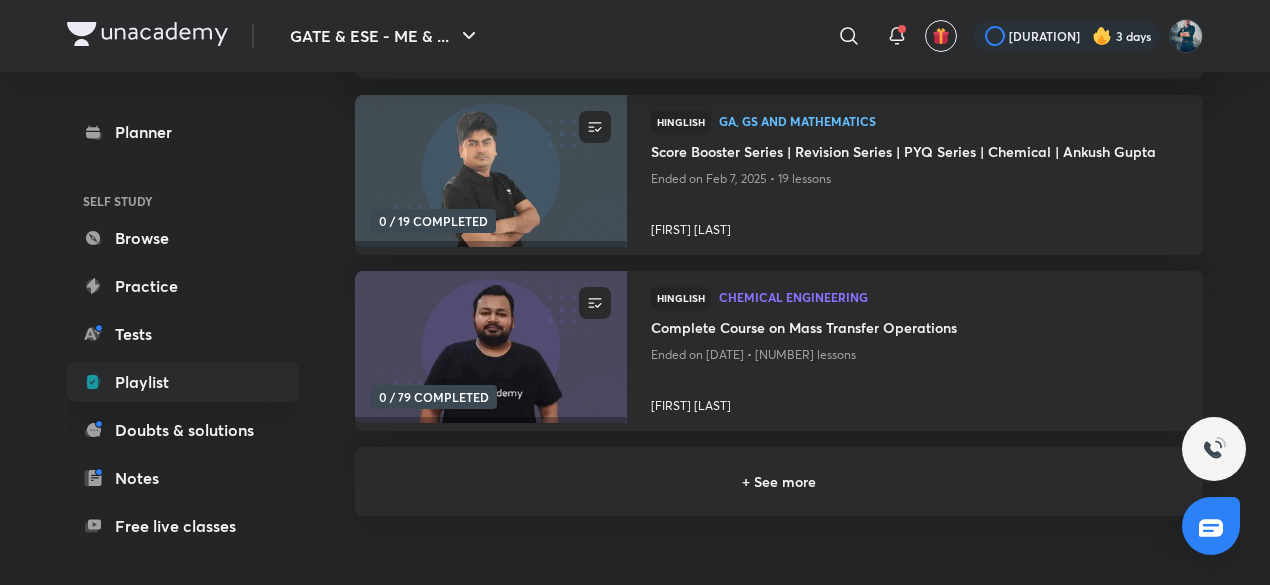 scroll, scrollTop: 959, scrollLeft: 0, axis: vertical 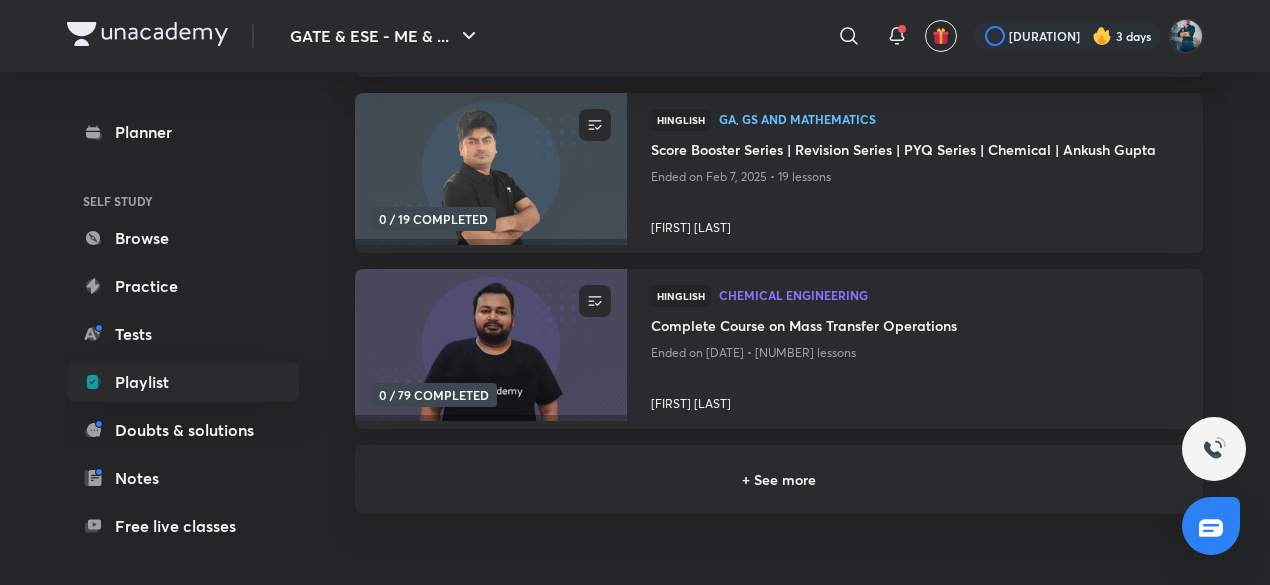 click on "+ See more" at bounding box center (779, 479) 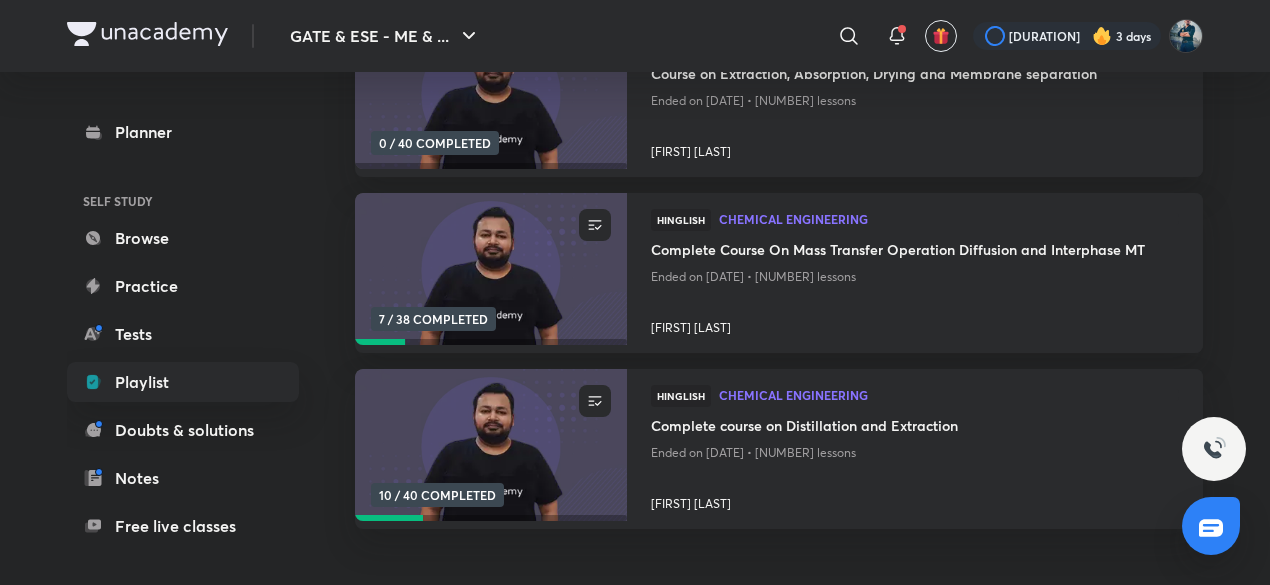 scroll, scrollTop: 1407, scrollLeft: 0, axis: vertical 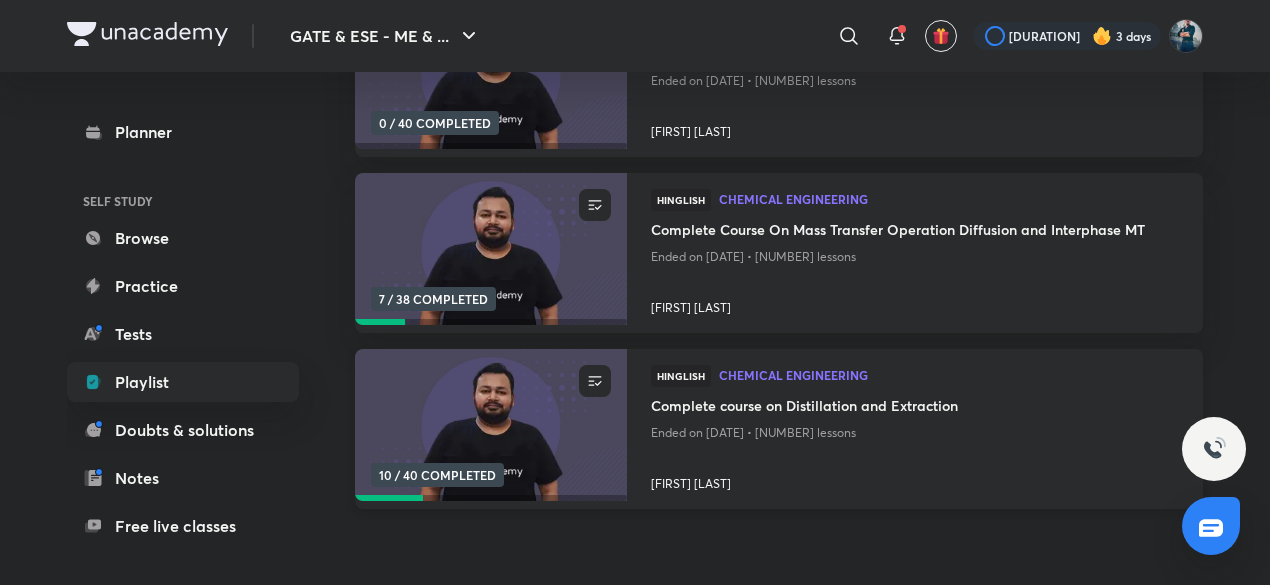 click on "Complete course on Distillation and Extraction" at bounding box center [915, 407] 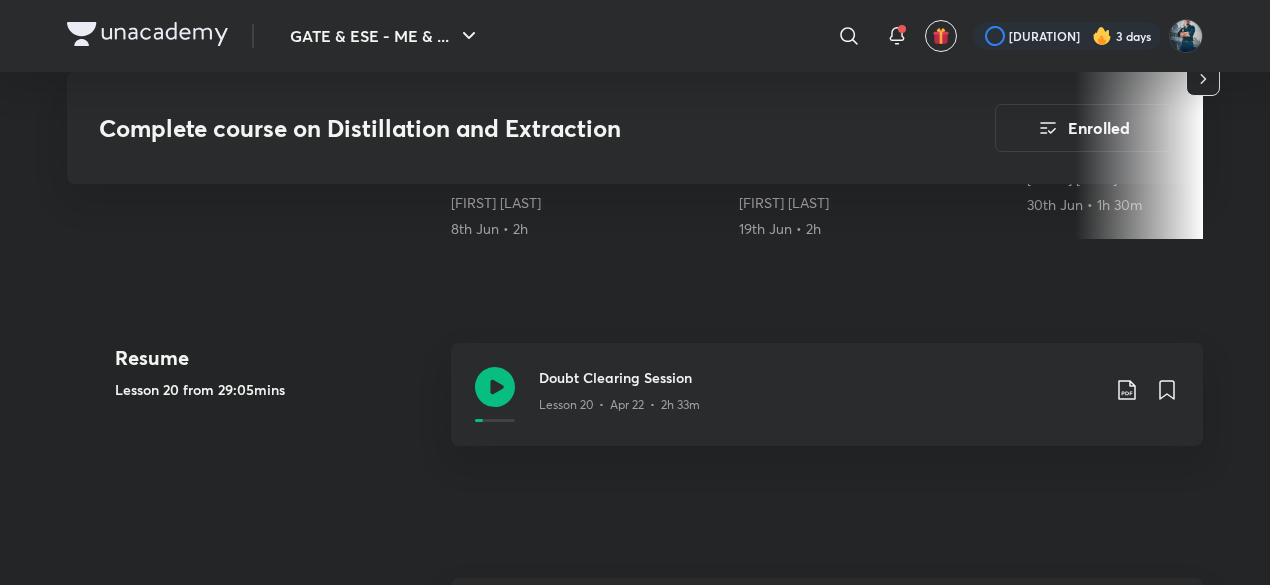 scroll, scrollTop: 832, scrollLeft: 0, axis: vertical 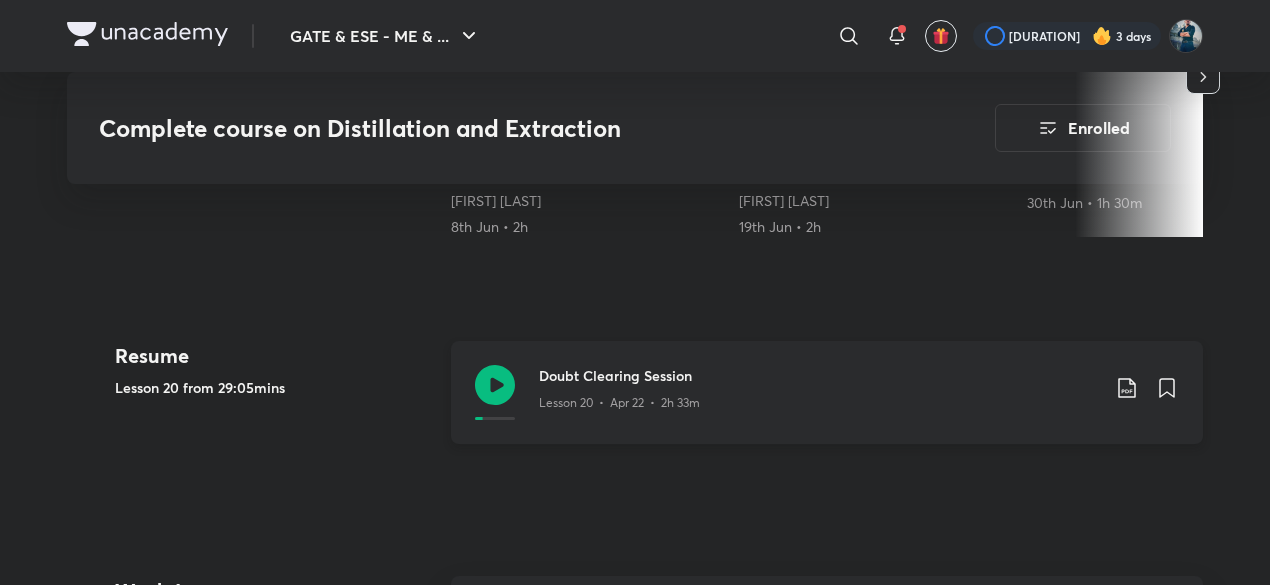click 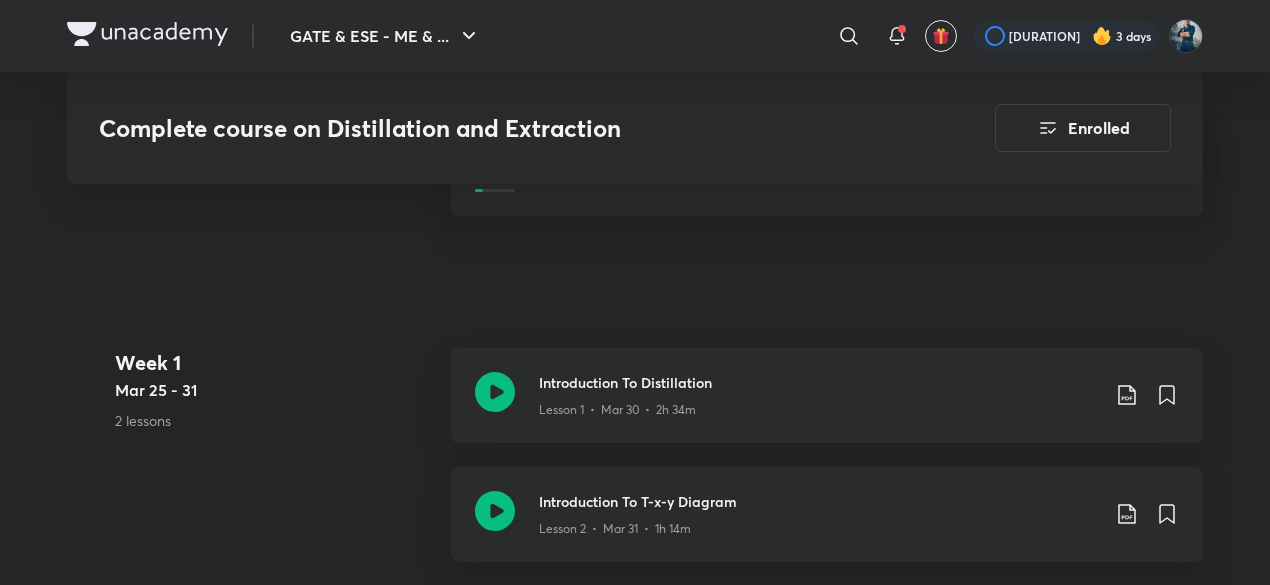 scroll, scrollTop: 1061, scrollLeft: 0, axis: vertical 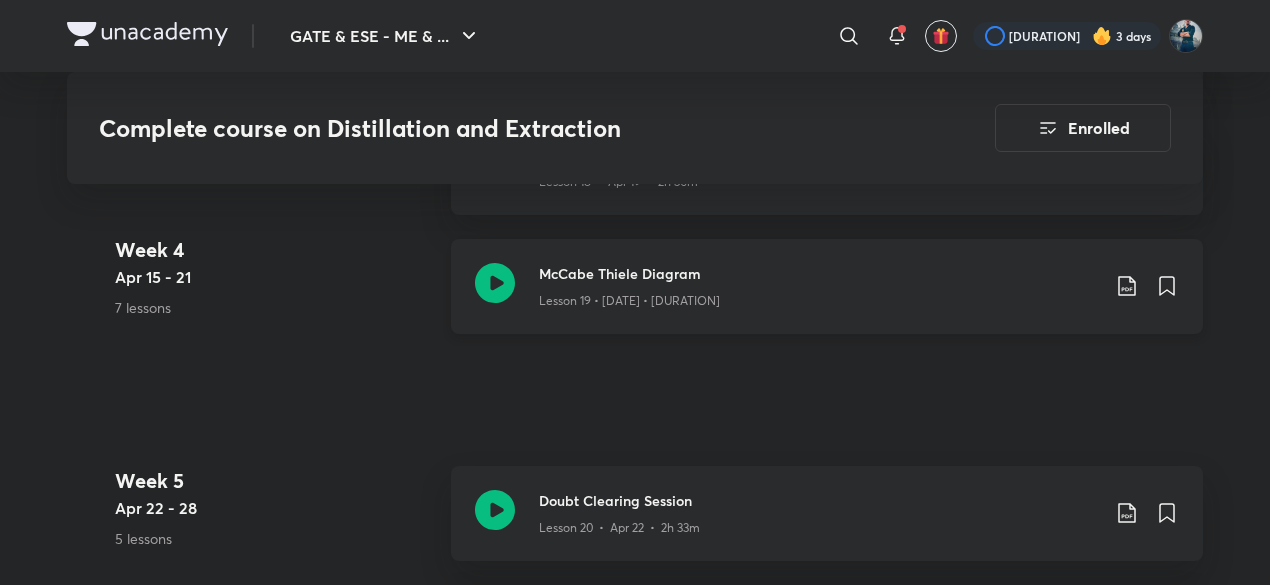 click 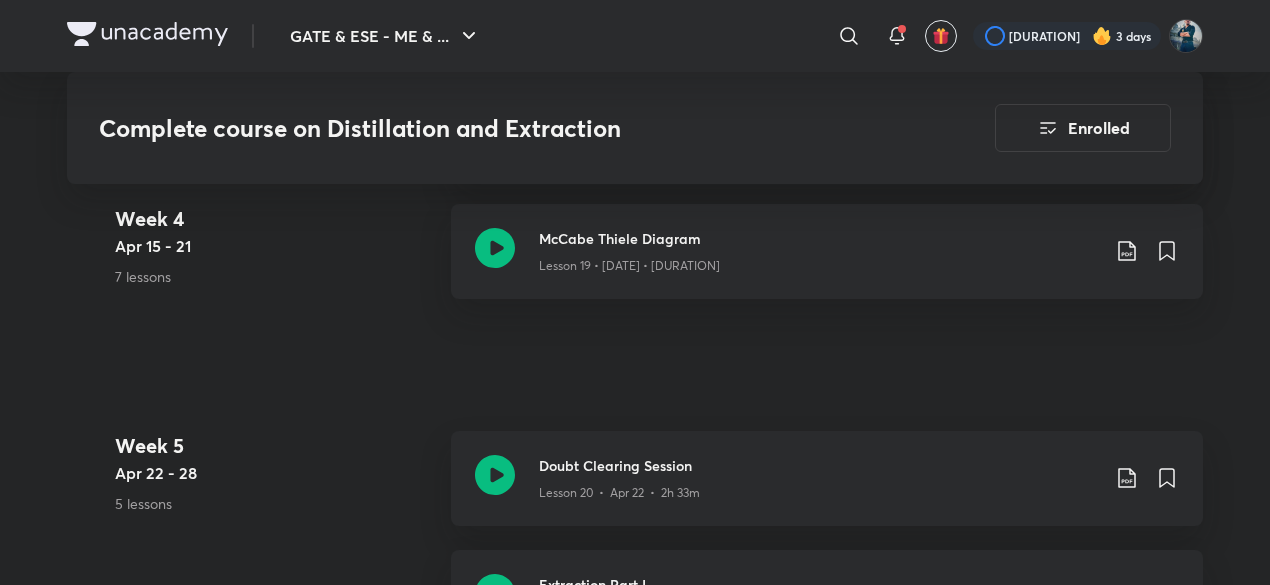 scroll, scrollTop: 3676, scrollLeft: 0, axis: vertical 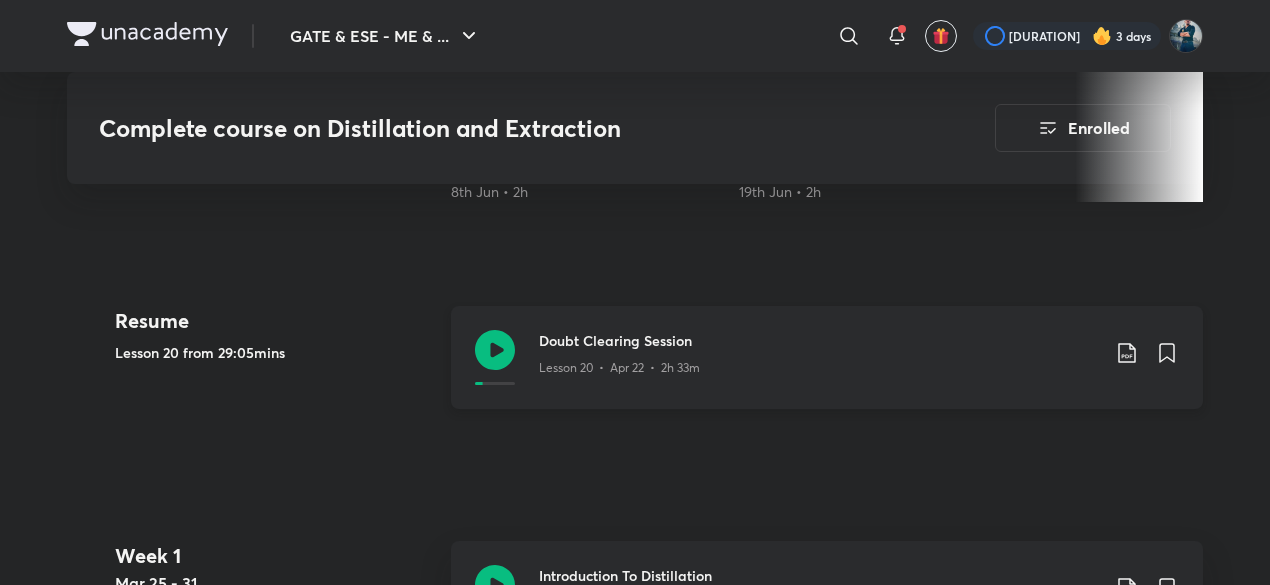 click 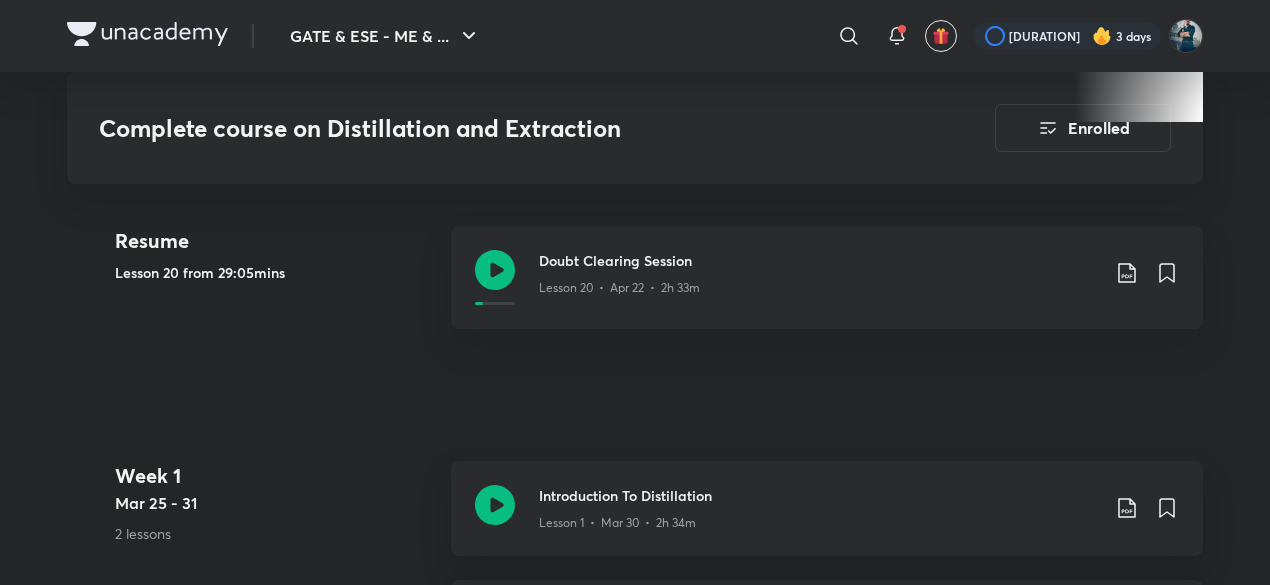 scroll, scrollTop: 987, scrollLeft: 0, axis: vertical 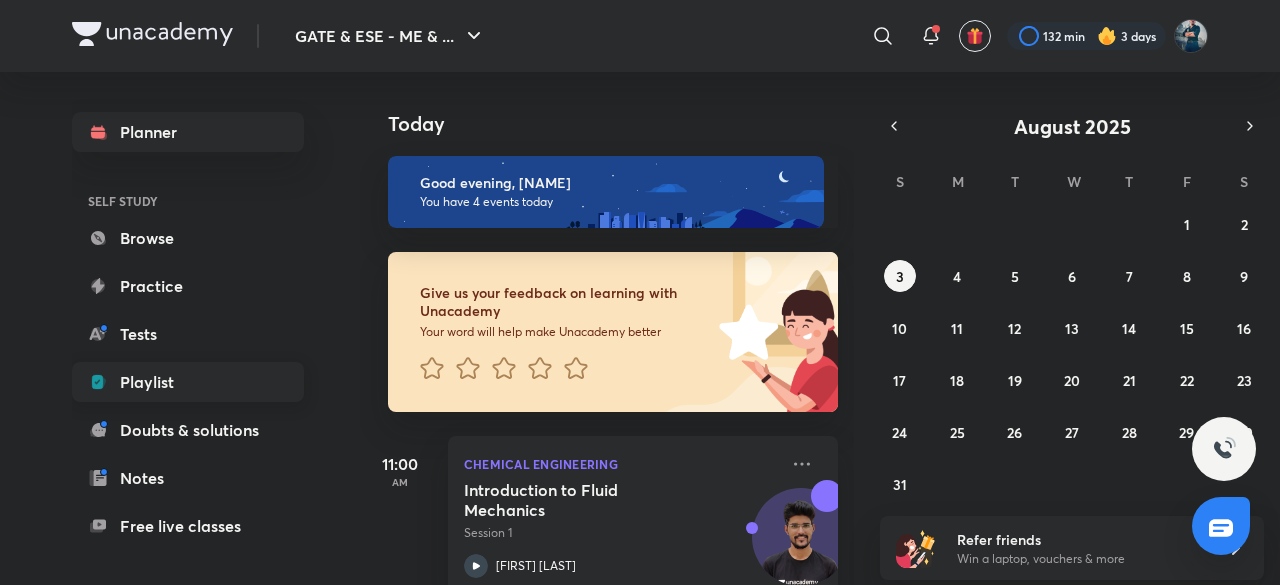click on "Playlist" at bounding box center (188, 382) 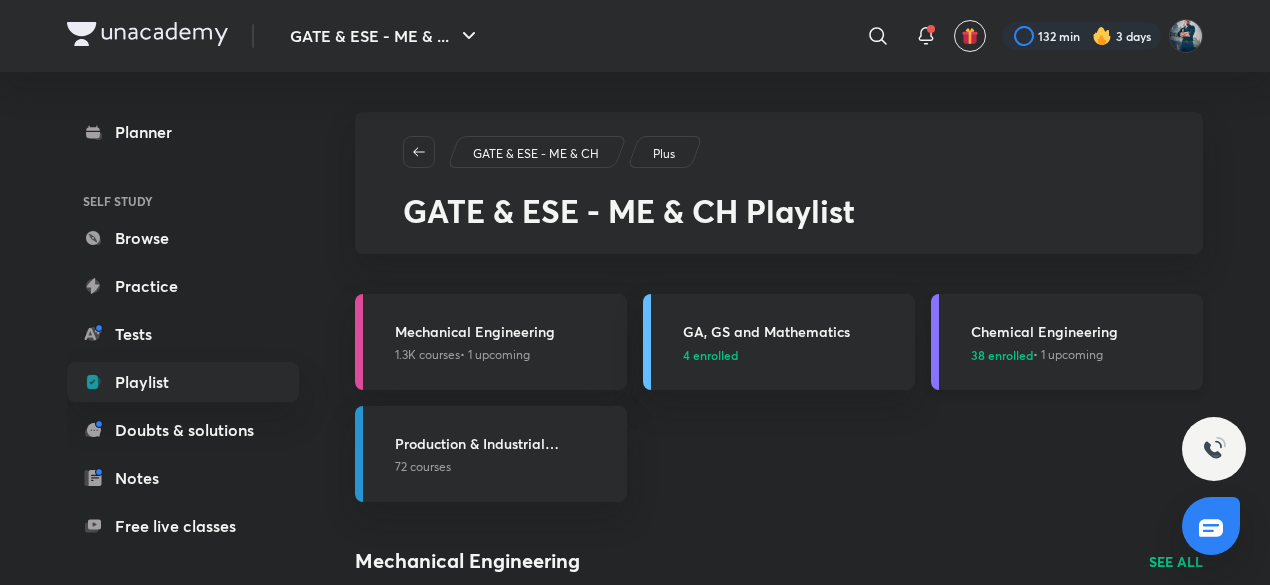 click on "Chemical Engineering" at bounding box center [1081, 331] 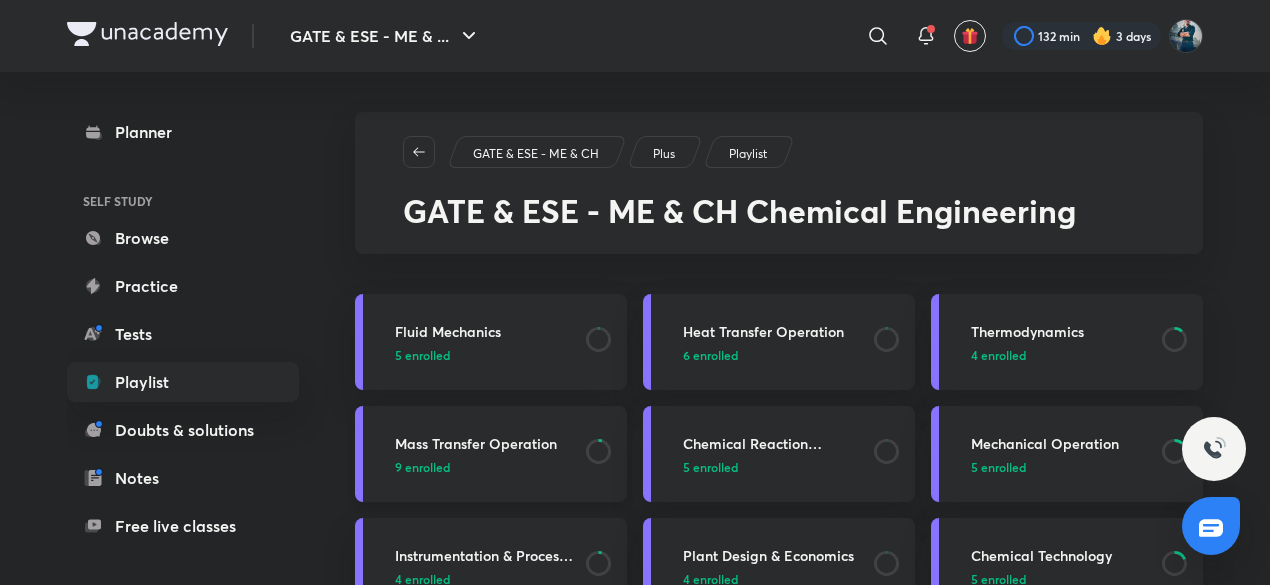 click on "Mass Transfer Operation" at bounding box center [484, 443] 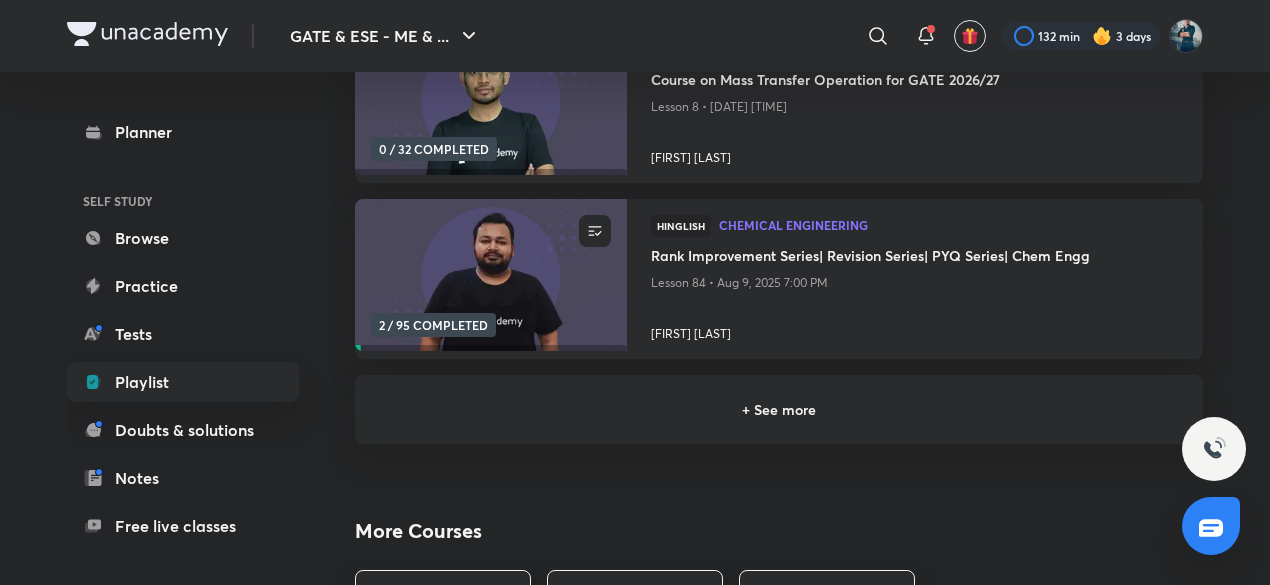 scroll, scrollTop: 505, scrollLeft: 0, axis: vertical 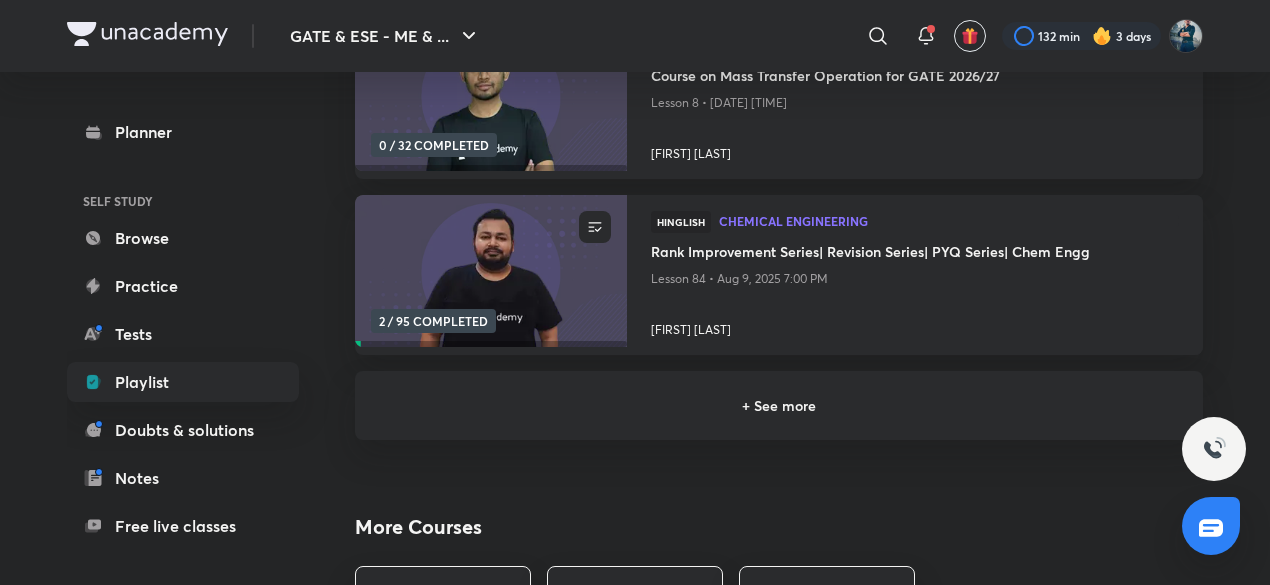 click on "+ See more" at bounding box center (779, 405) 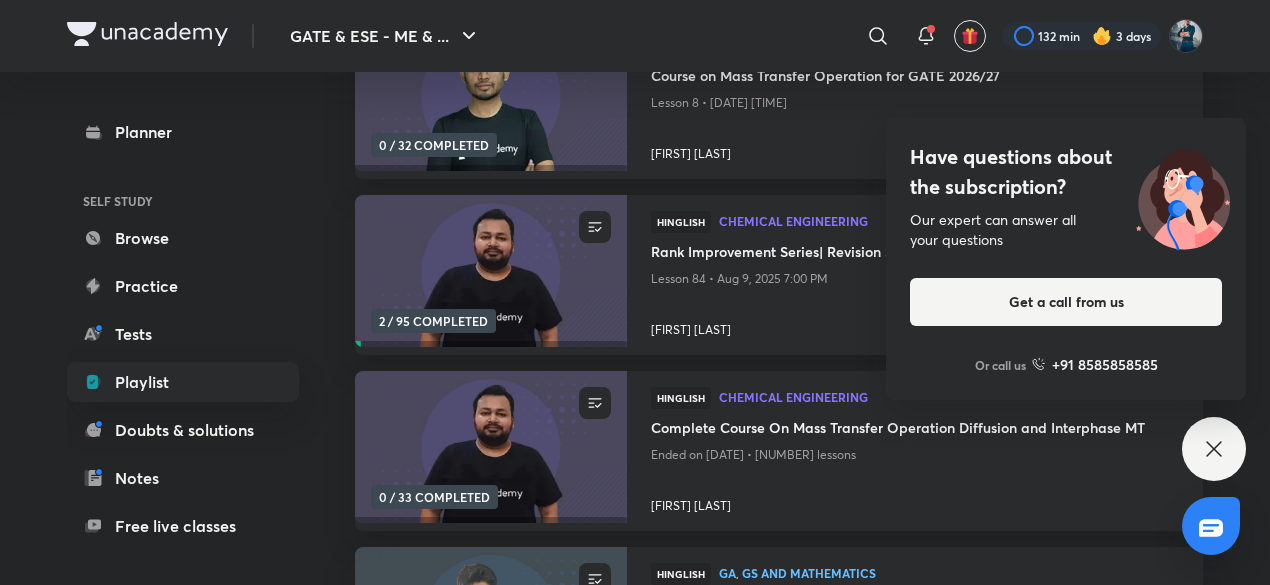 click 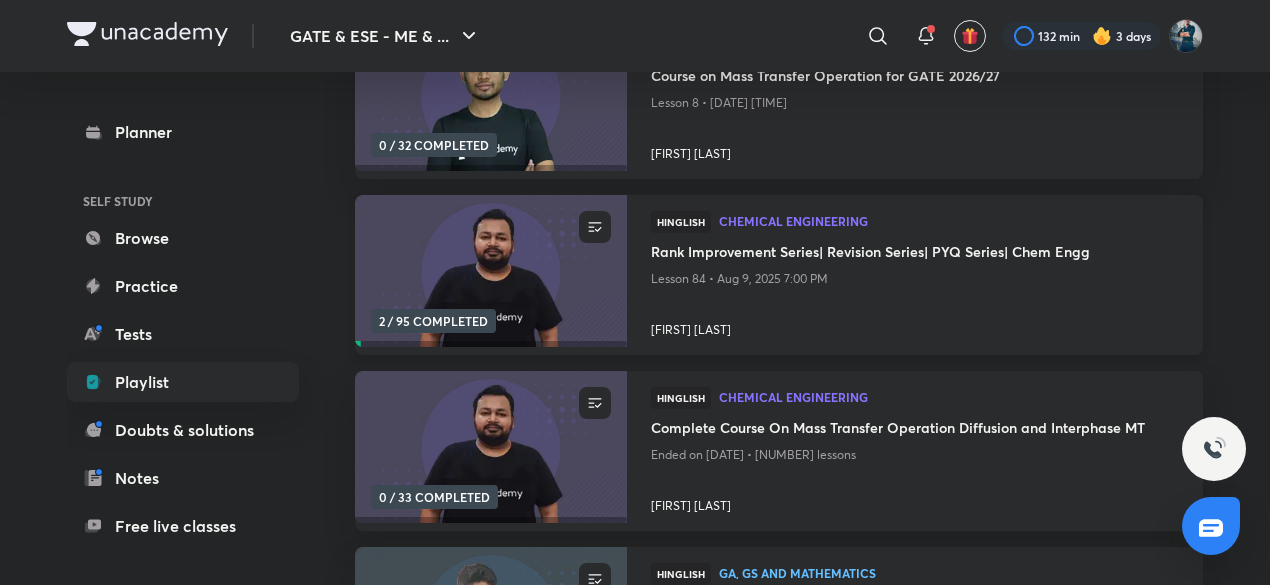 click on "Rank Improvement Series| Revision Series| PYQ Series| Chem Engg" at bounding box center (915, 253) 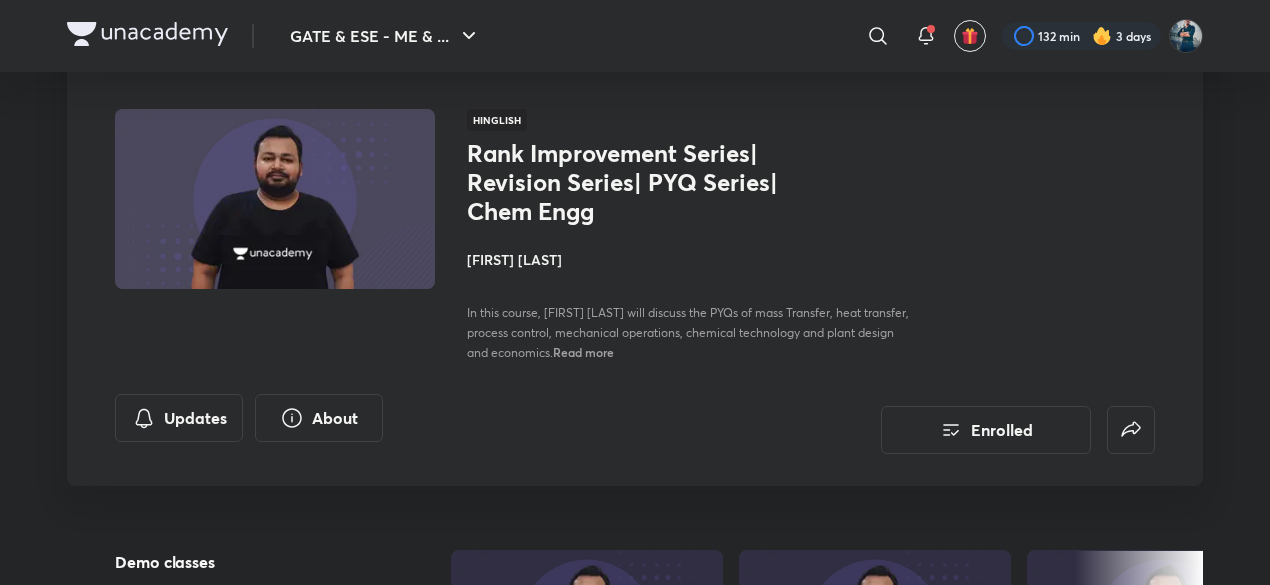scroll, scrollTop: 0, scrollLeft: 0, axis: both 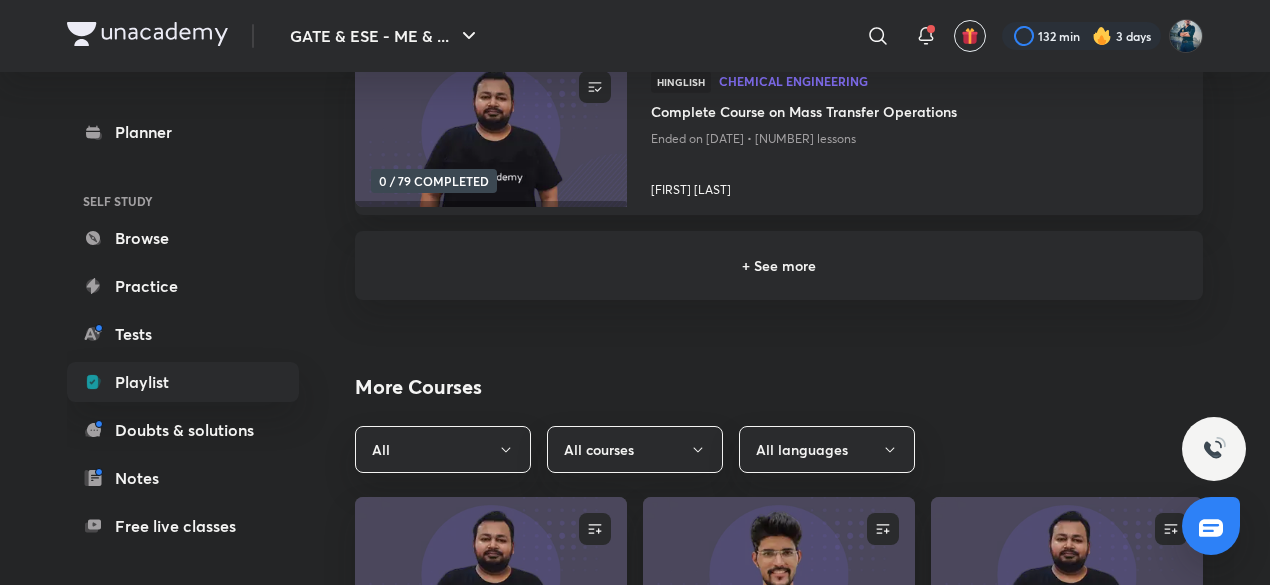 click on "+ See more" at bounding box center [779, 265] 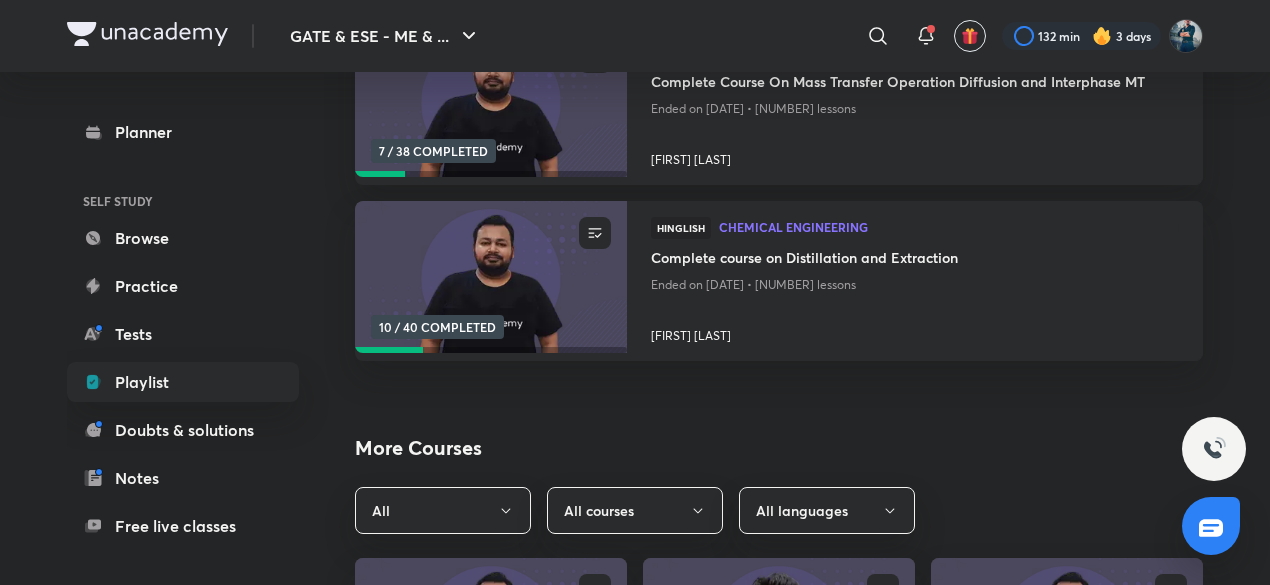 scroll, scrollTop: 1556, scrollLeft: 0, axis: vertical 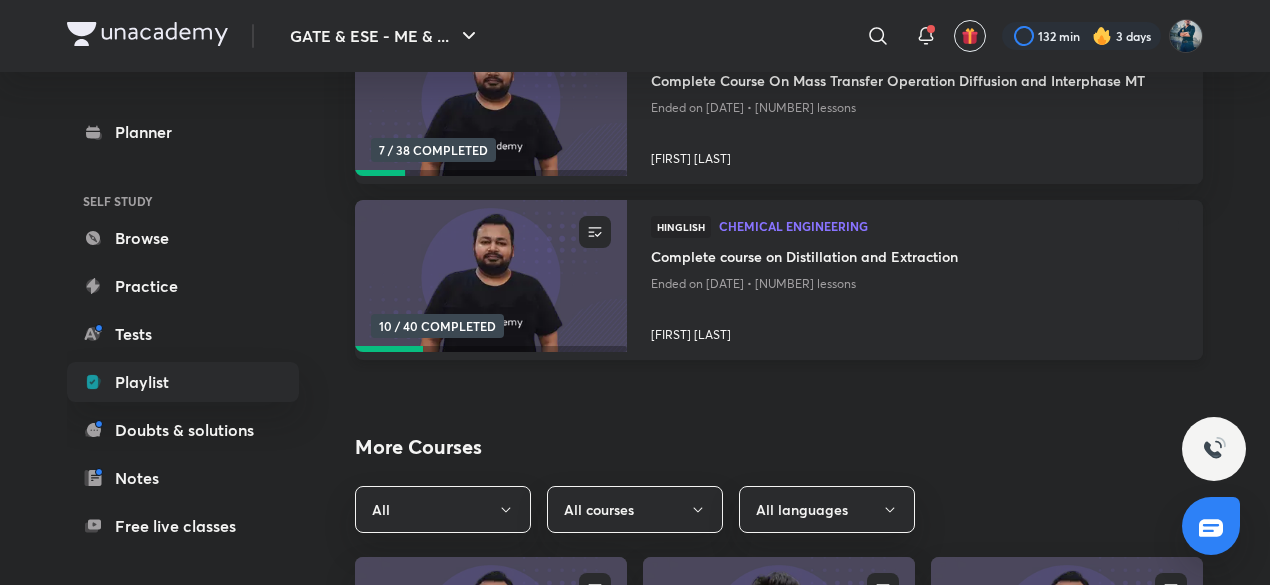 click on "Complete course on Distillation and Extraction" at bounding box center [915, 258] 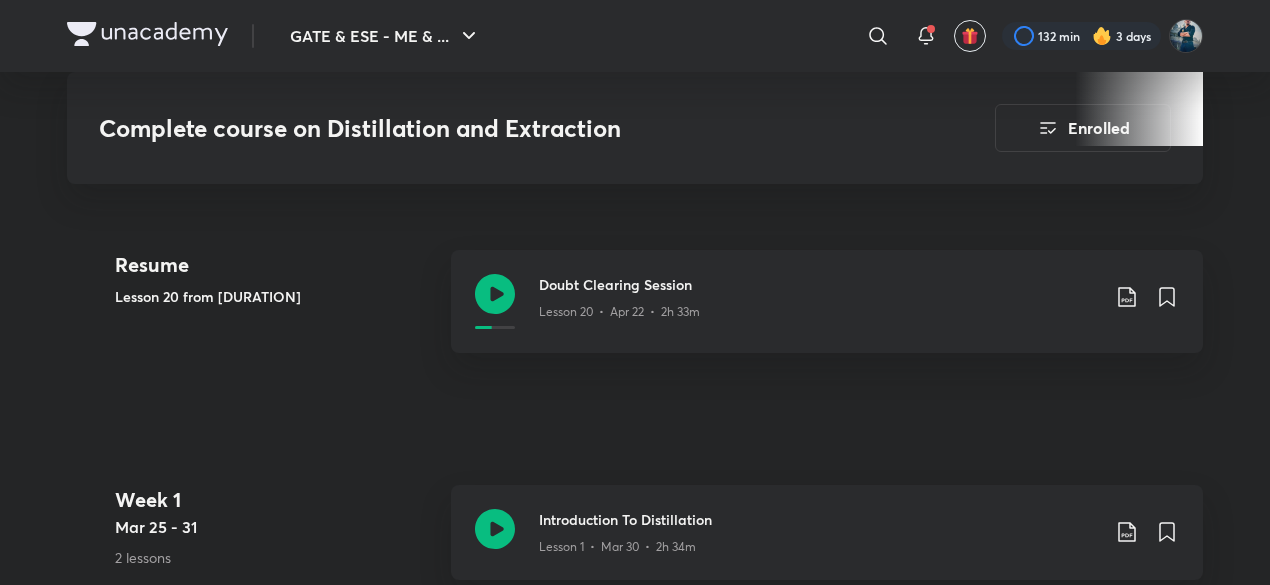 scroll, scrollTop: 927, scrollLeft: 0, axis: vertical 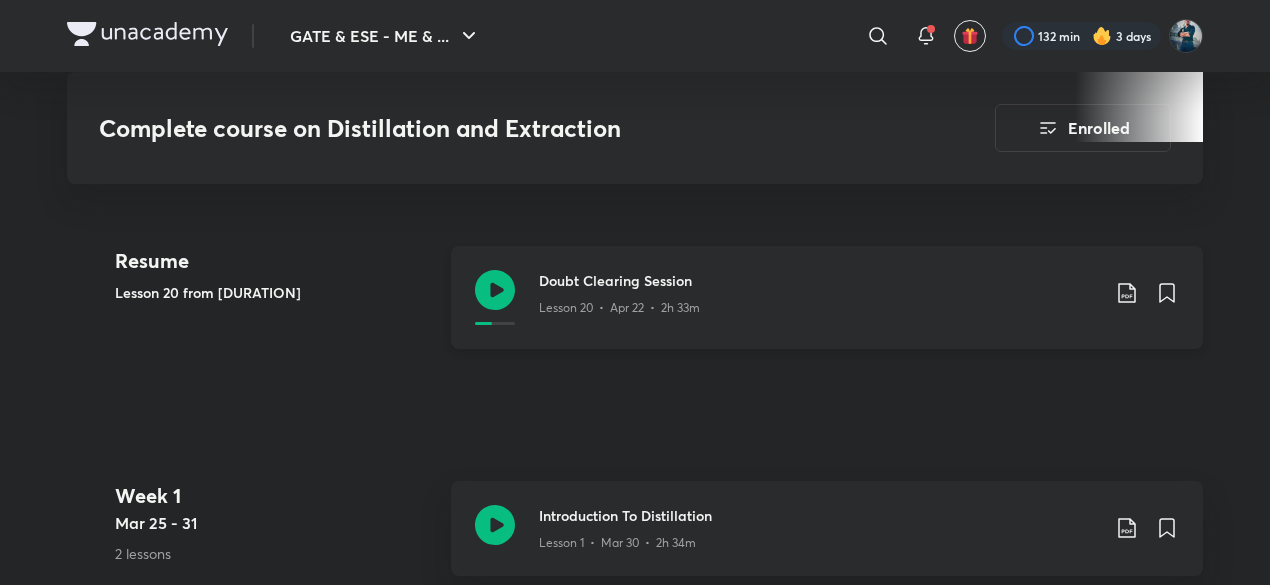 click 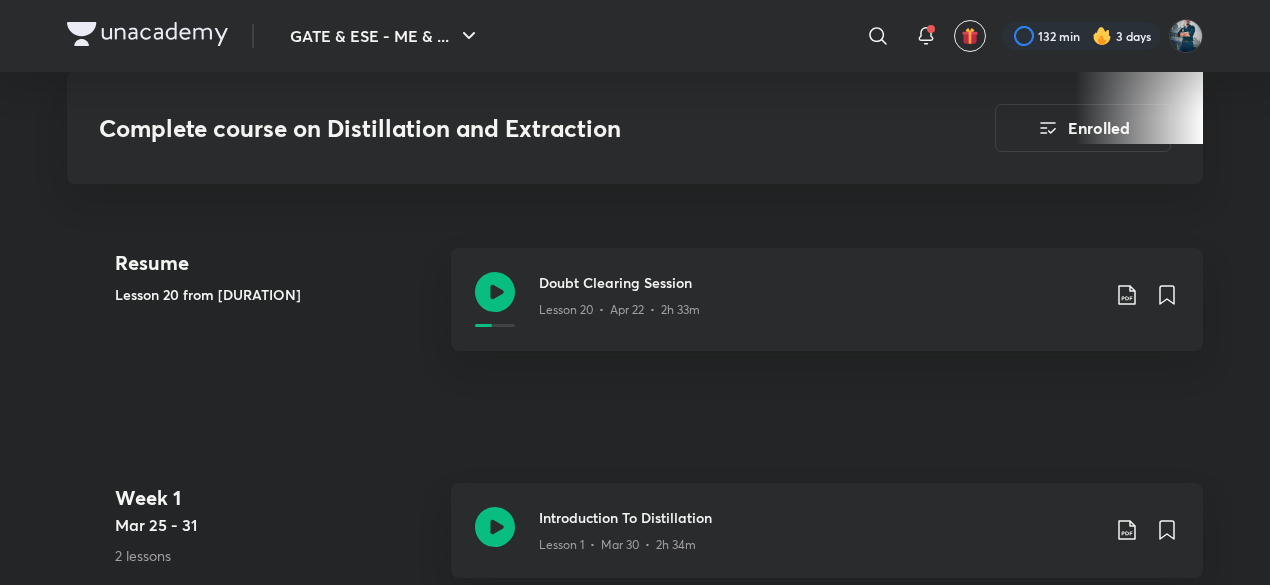 scroll, scrollTop: 927, scrollLeft: 0, axis: vertical 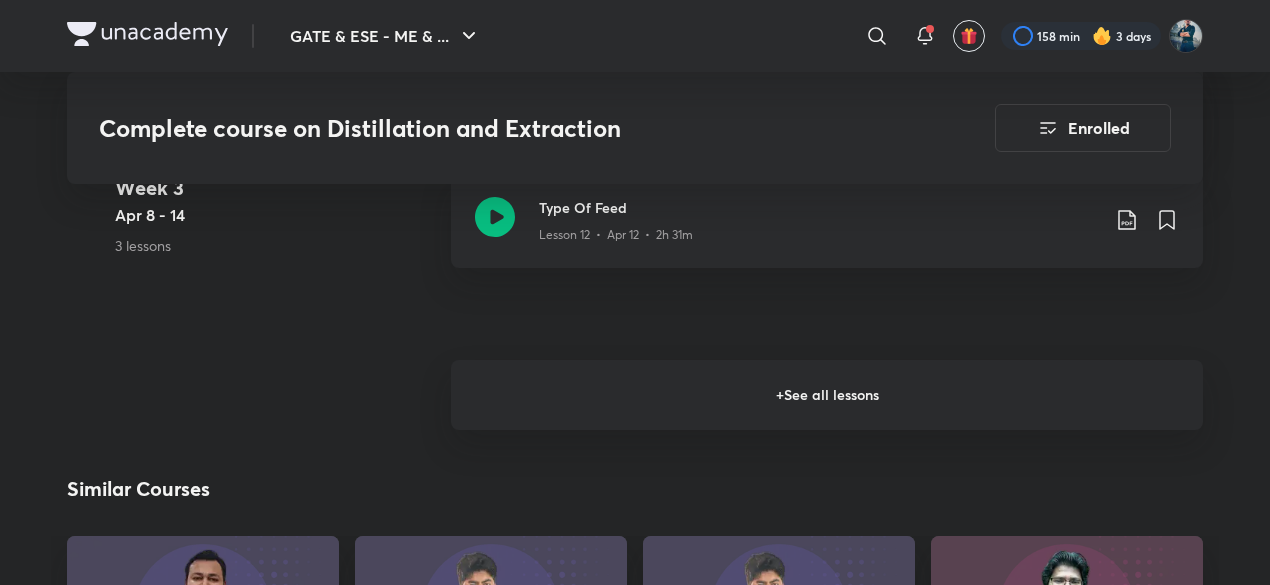 click on "+  See all lessons" at bounding box center (827, 395) 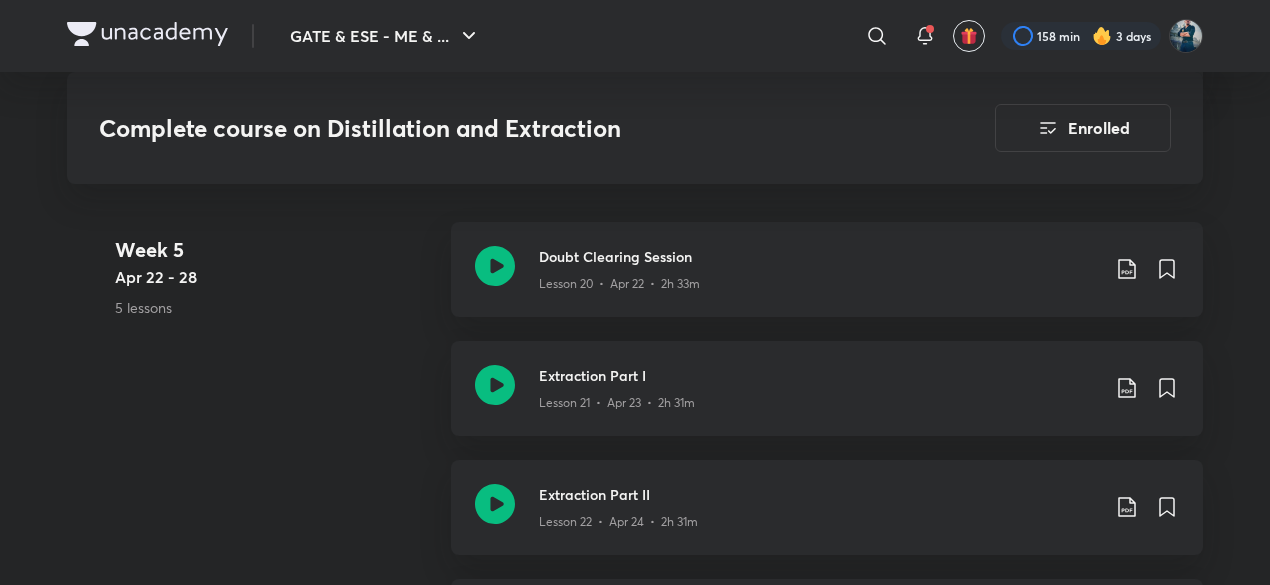 scroll, scrollTop: 3876, scrollLeft: 0, axis: vertical 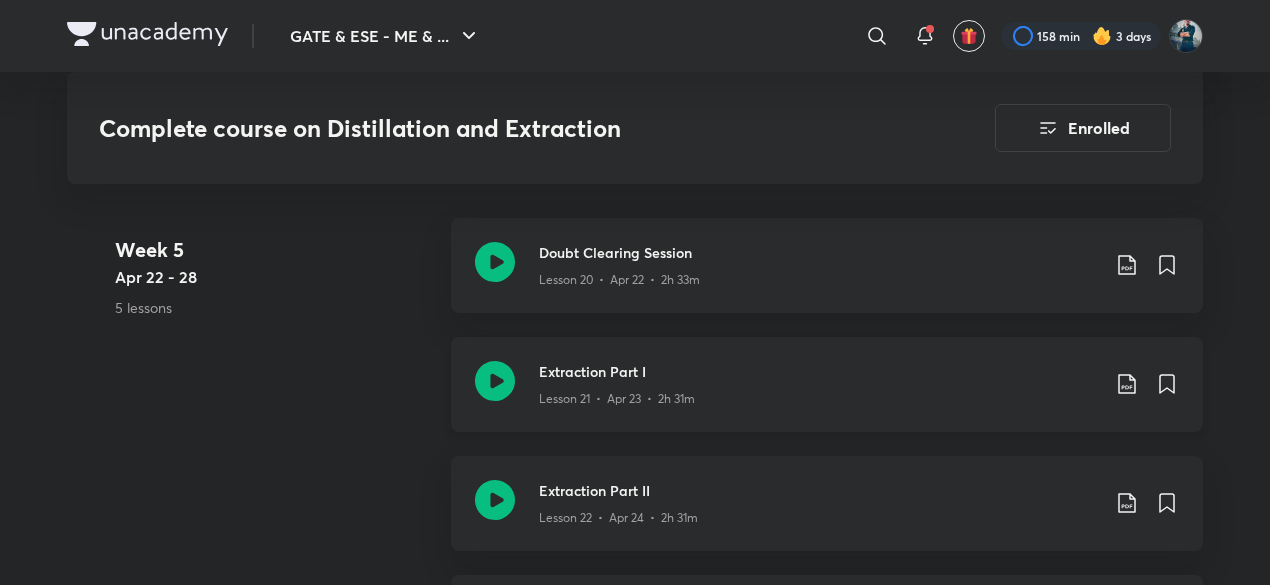 click on "Extraction Part I" at bounding box center (819, 371) 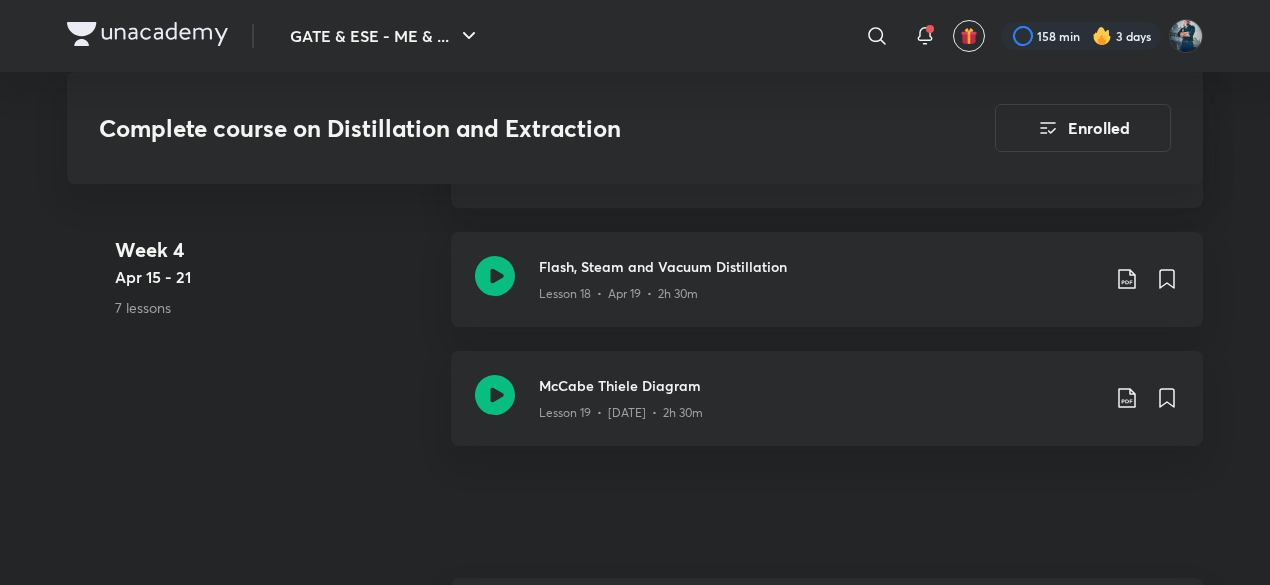 scroll, scrollTop: 3556, scrollLeft: 0, axis: vertical 